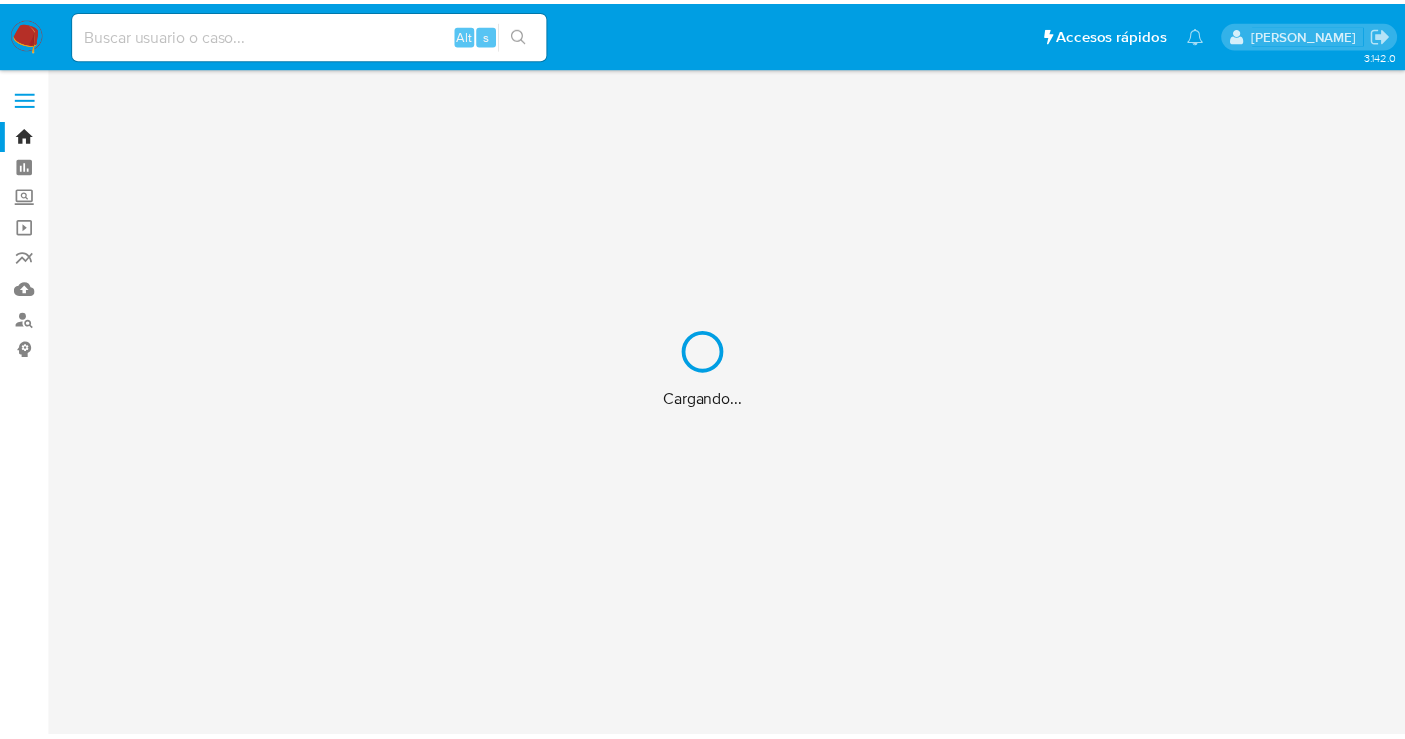 scroll, scrollTop: 0, scrollLeft: 0, axis: both 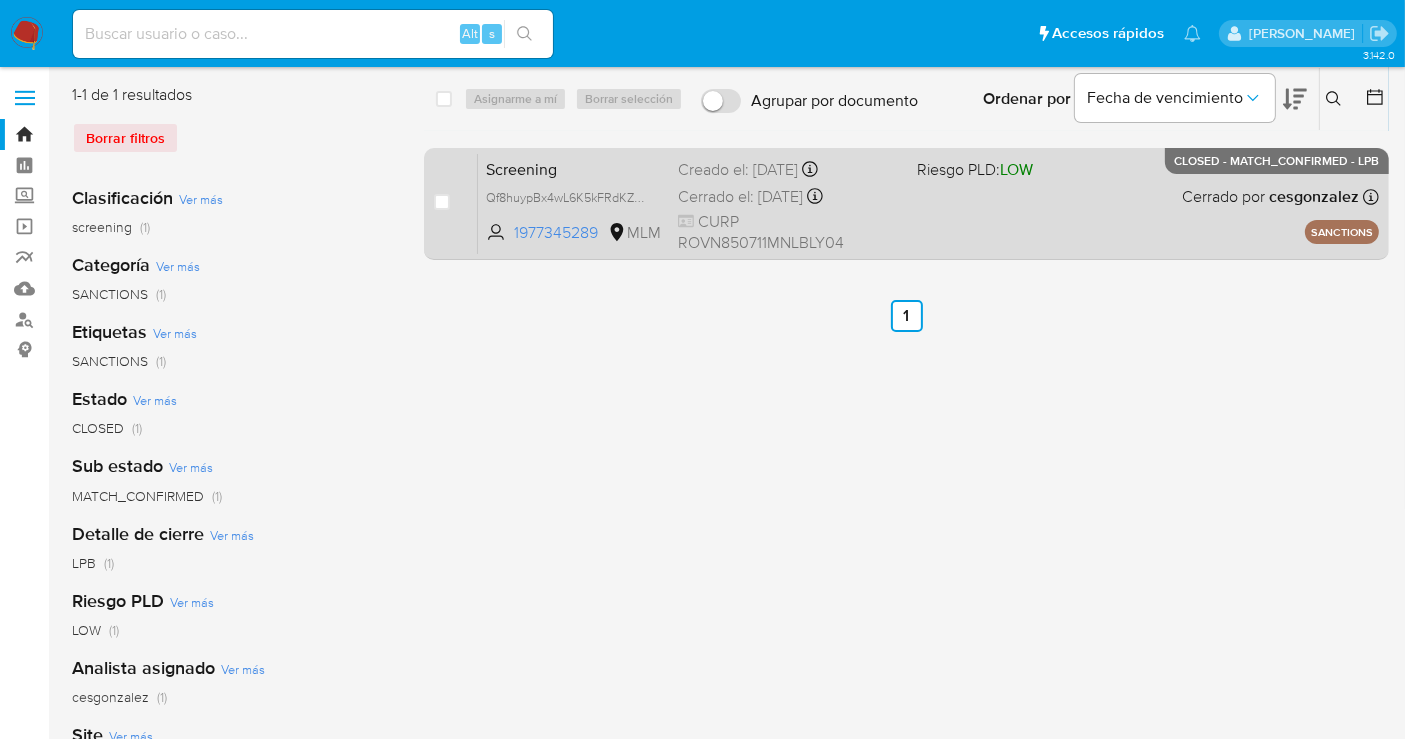 click on "Cerrado el: 02/07/2025   Cerrado el: 02/07/2025 10:13:30" at bounding box center [789, 197] 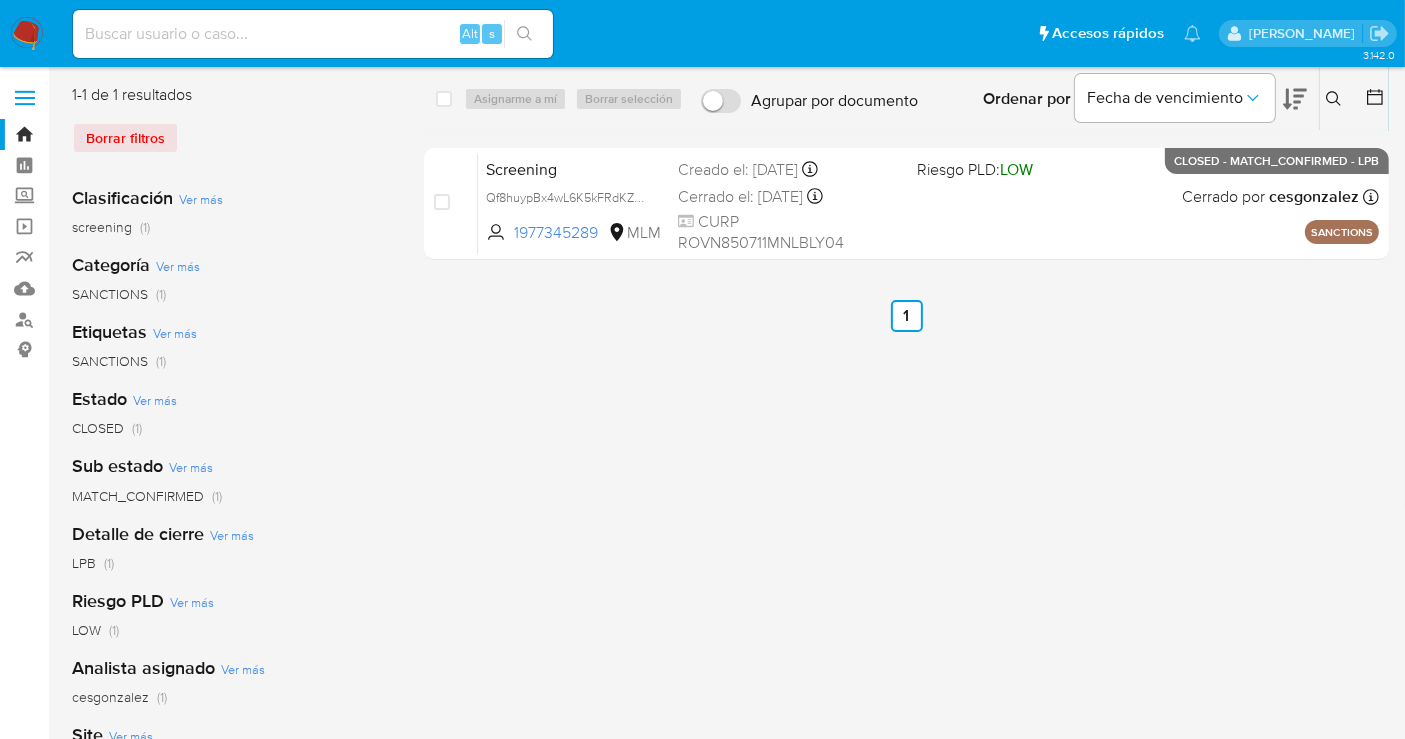 click 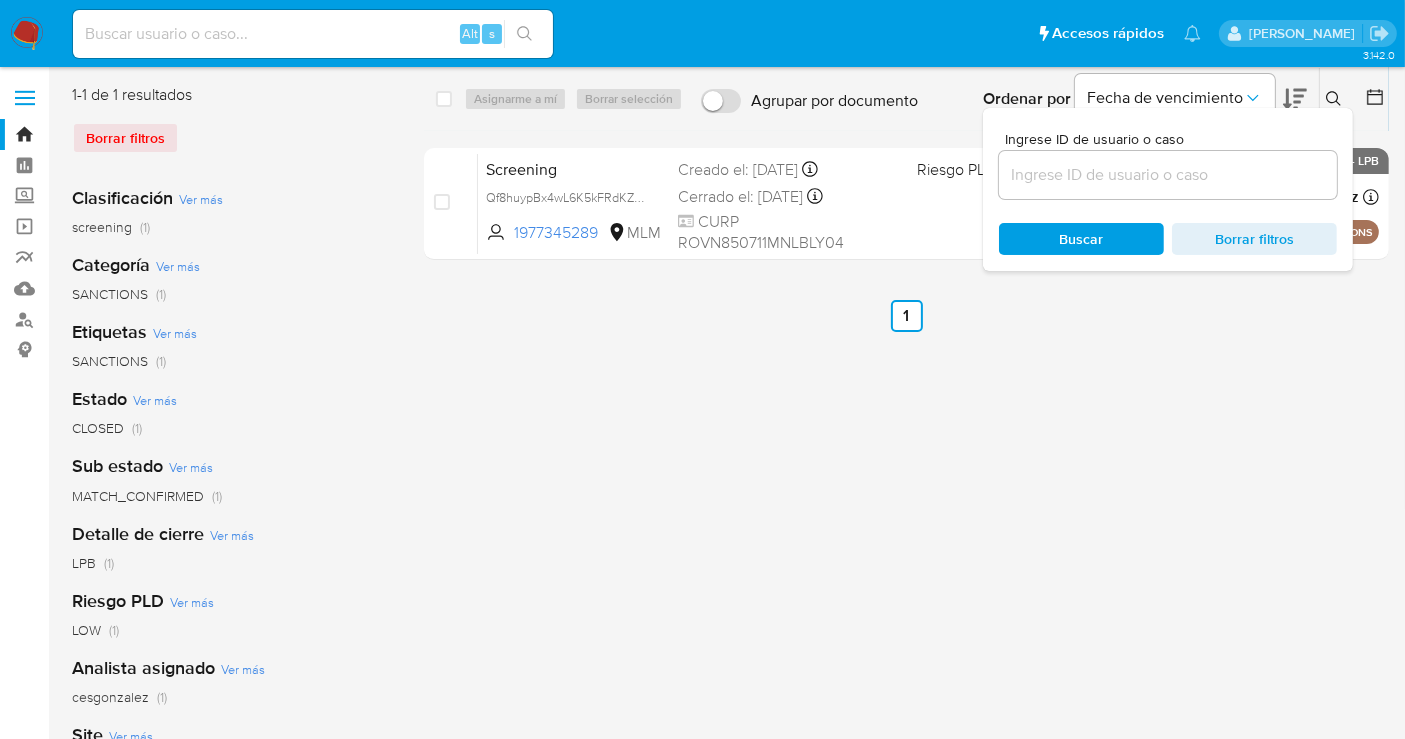 click at bounding box center (1168, 175) 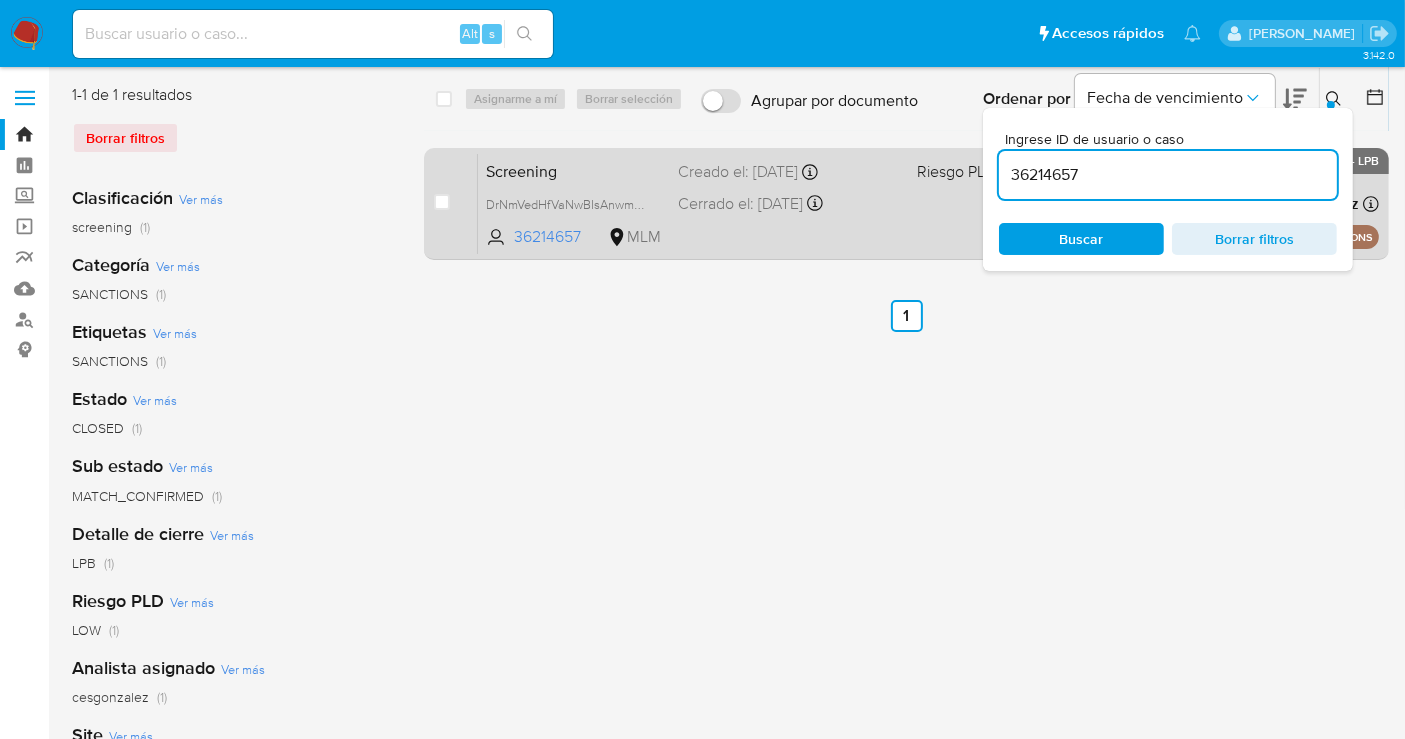 click on "Screening" at bounding box center (574, 170) 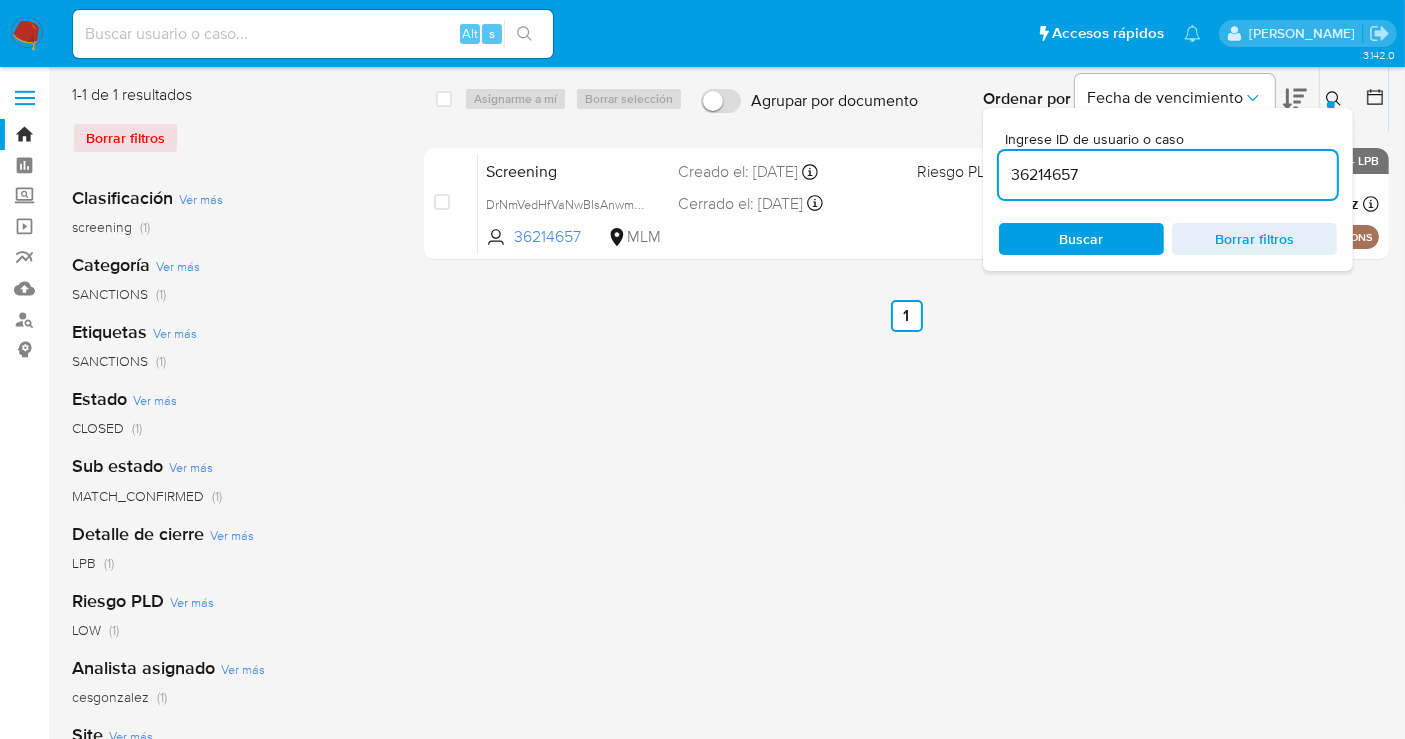 click on "36214657" at bounding box center [1168, 175] 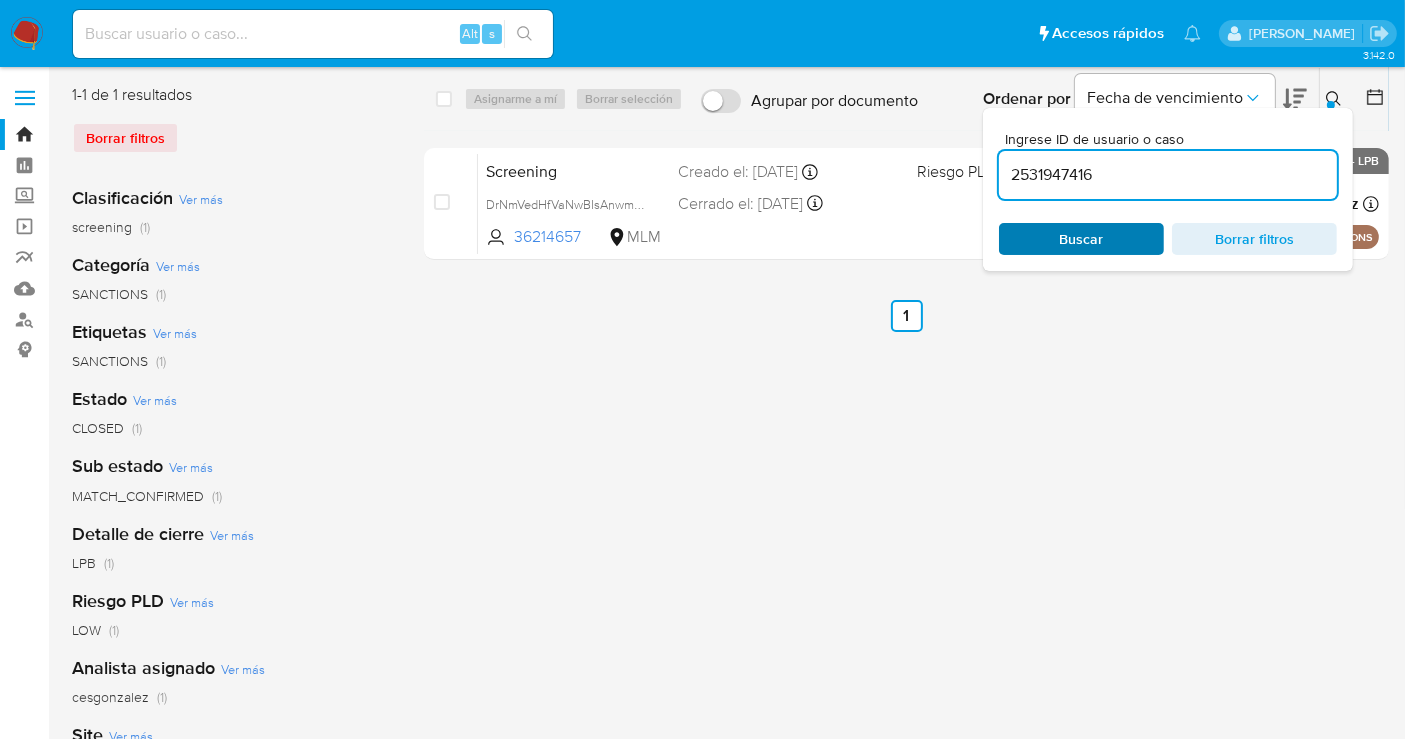 click on "Buscar Borrar filtros" at bounding box center [1168, 239] 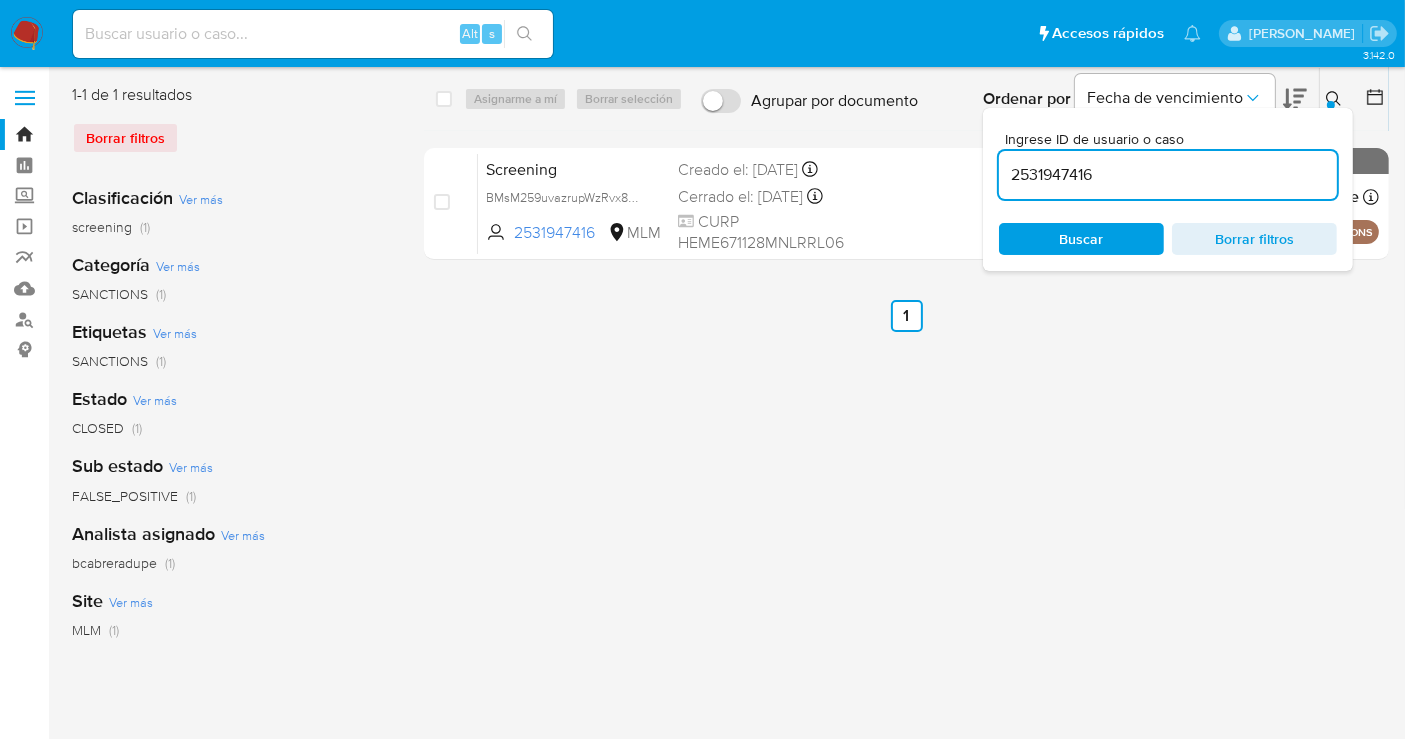 click at bounding box center [1331, 105] 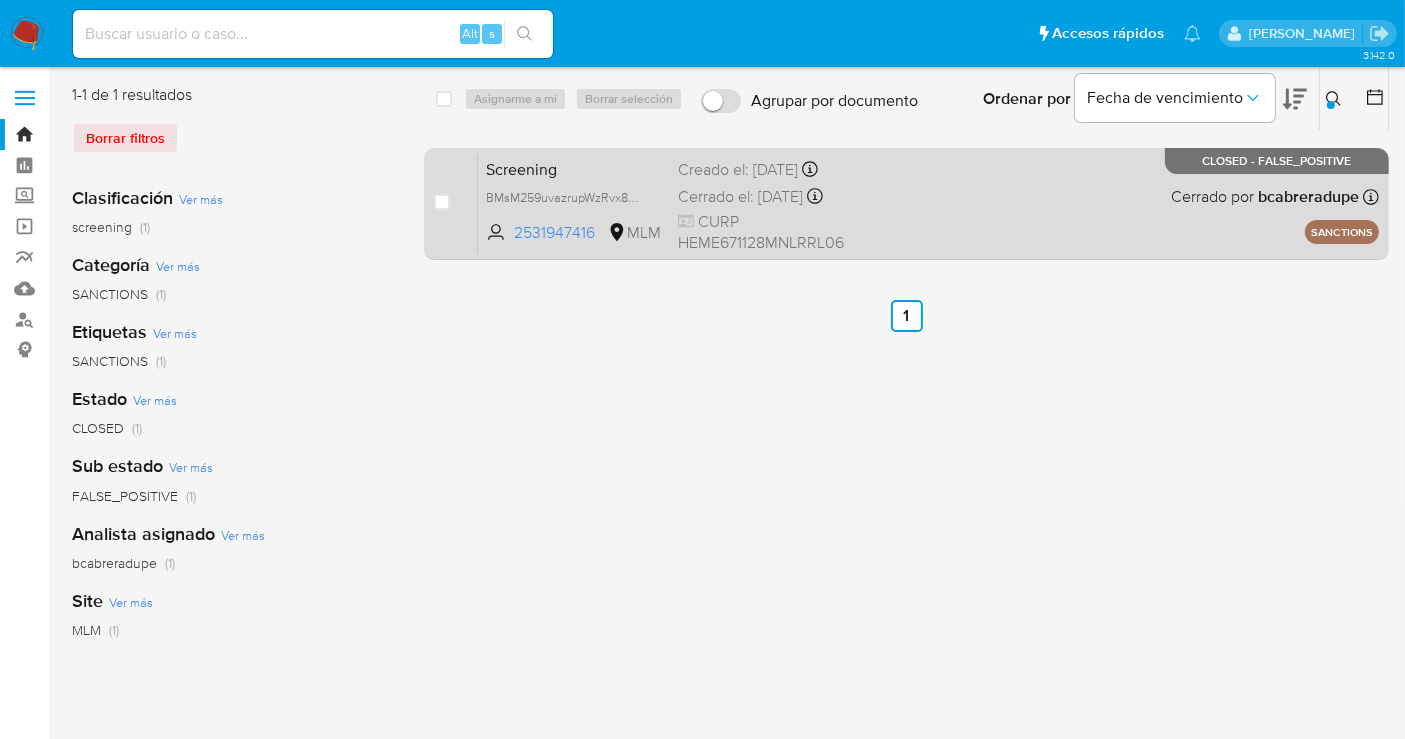 click on "Creado el: 01/07/2025   Creado el: 01/07/2025 20:29:30" at bounding box center (789, 170) 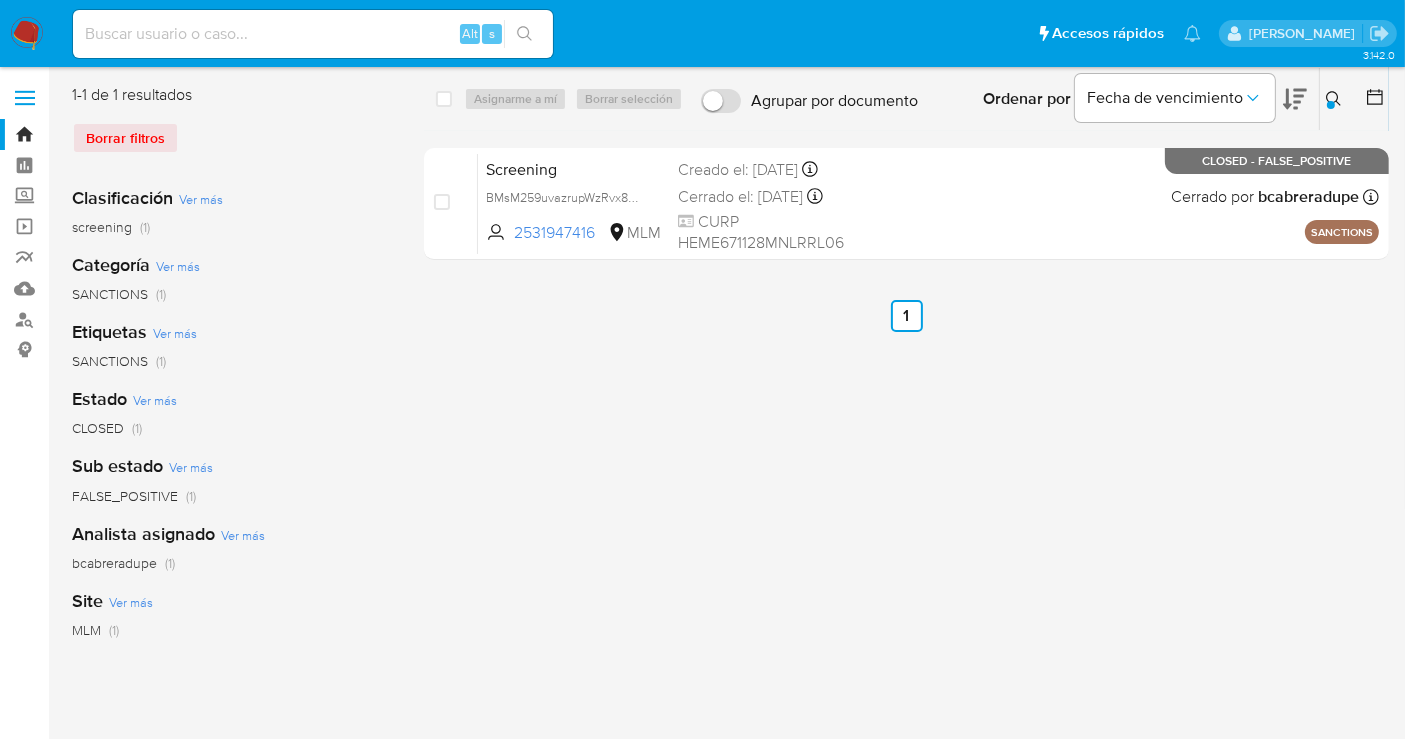click 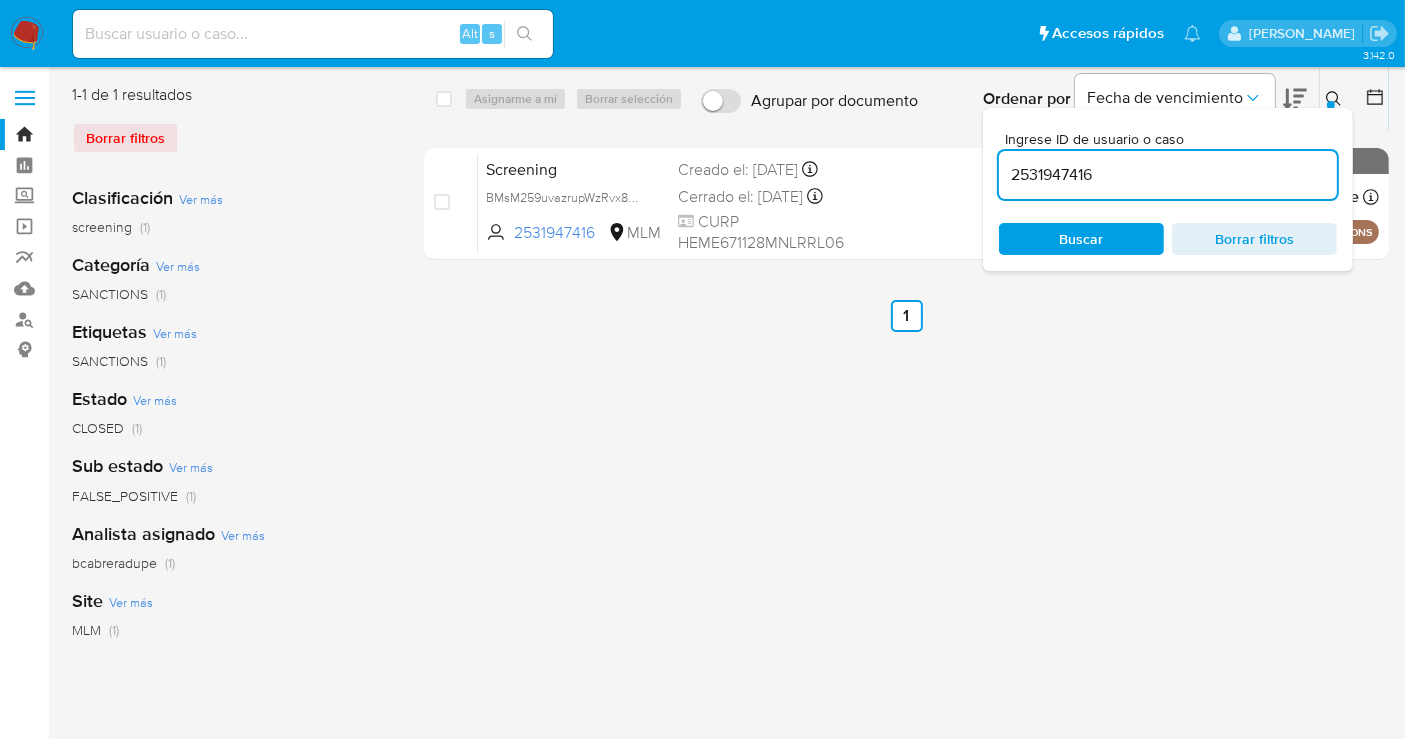click on "2531947416" at bounding box center (1168, 175) 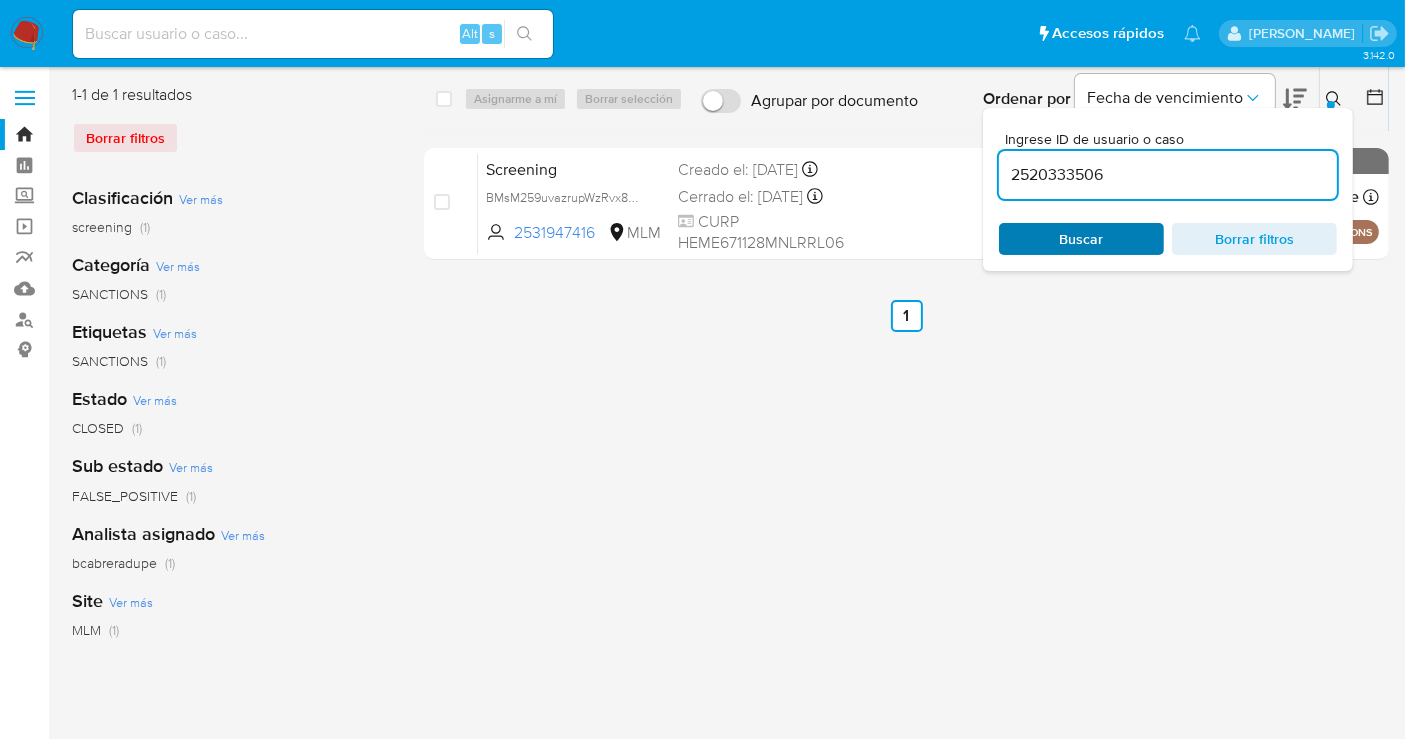 type on "2520333506" 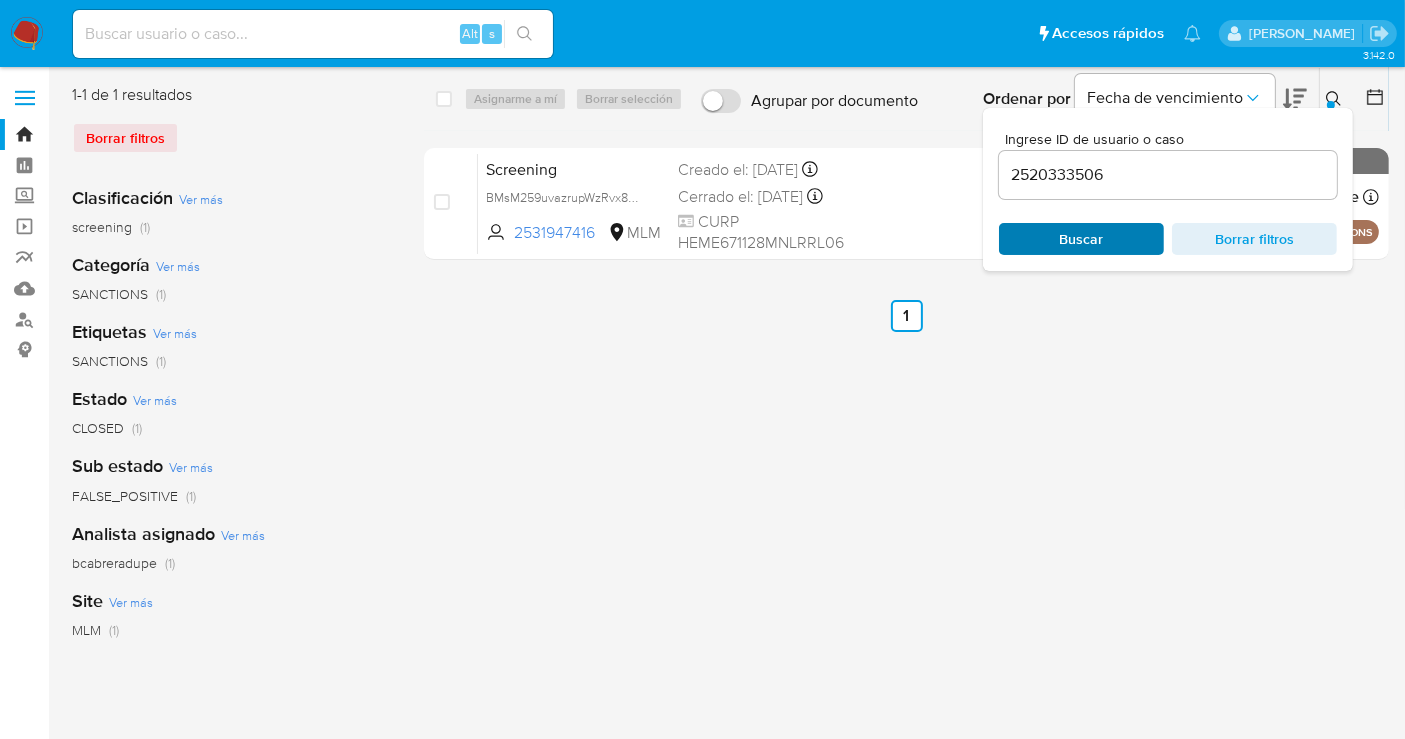 click on "Buscar Borrar filtros" at bounding box center (1168, 239) 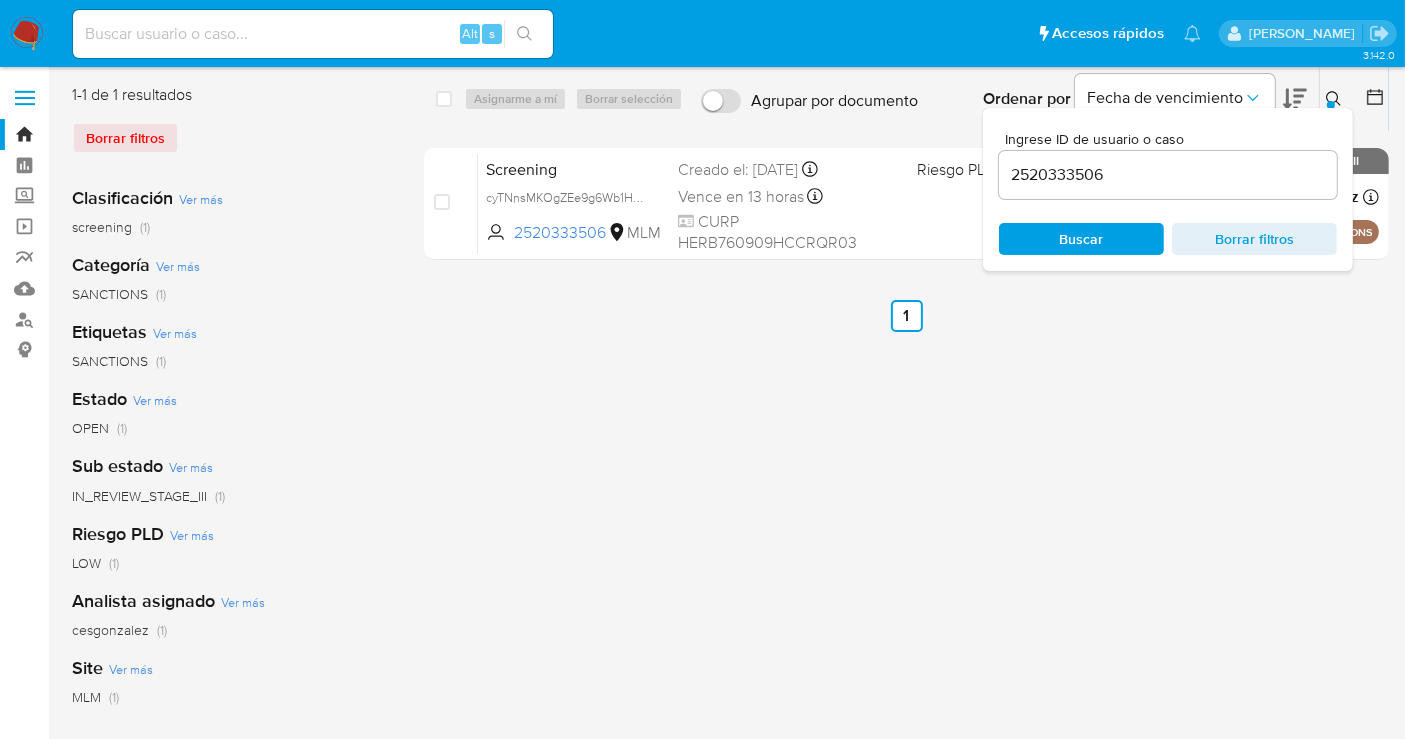 click on "Ordenar por Fecha de vencimiento" at bounding box center (1143, 99) 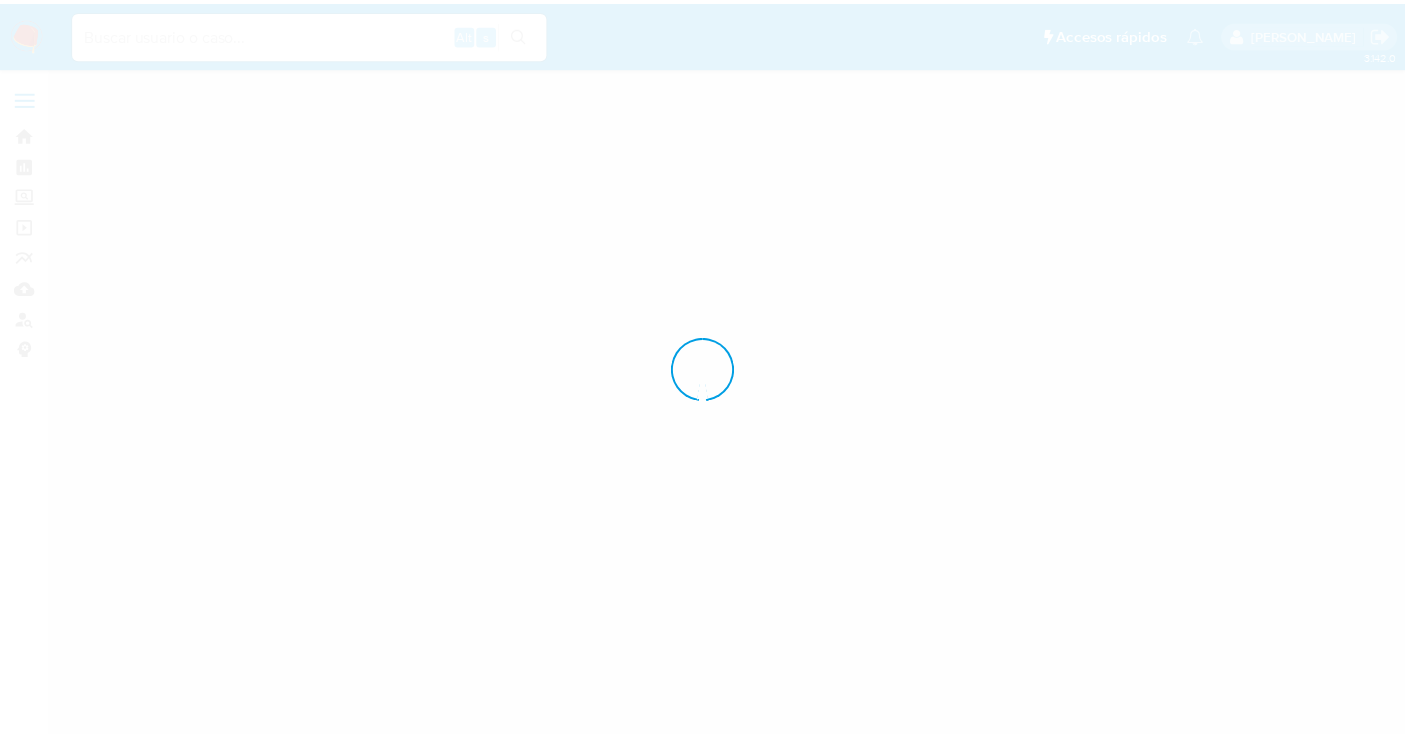 scroll, scrollTop: 0, scrollLeft: 0, axis: both 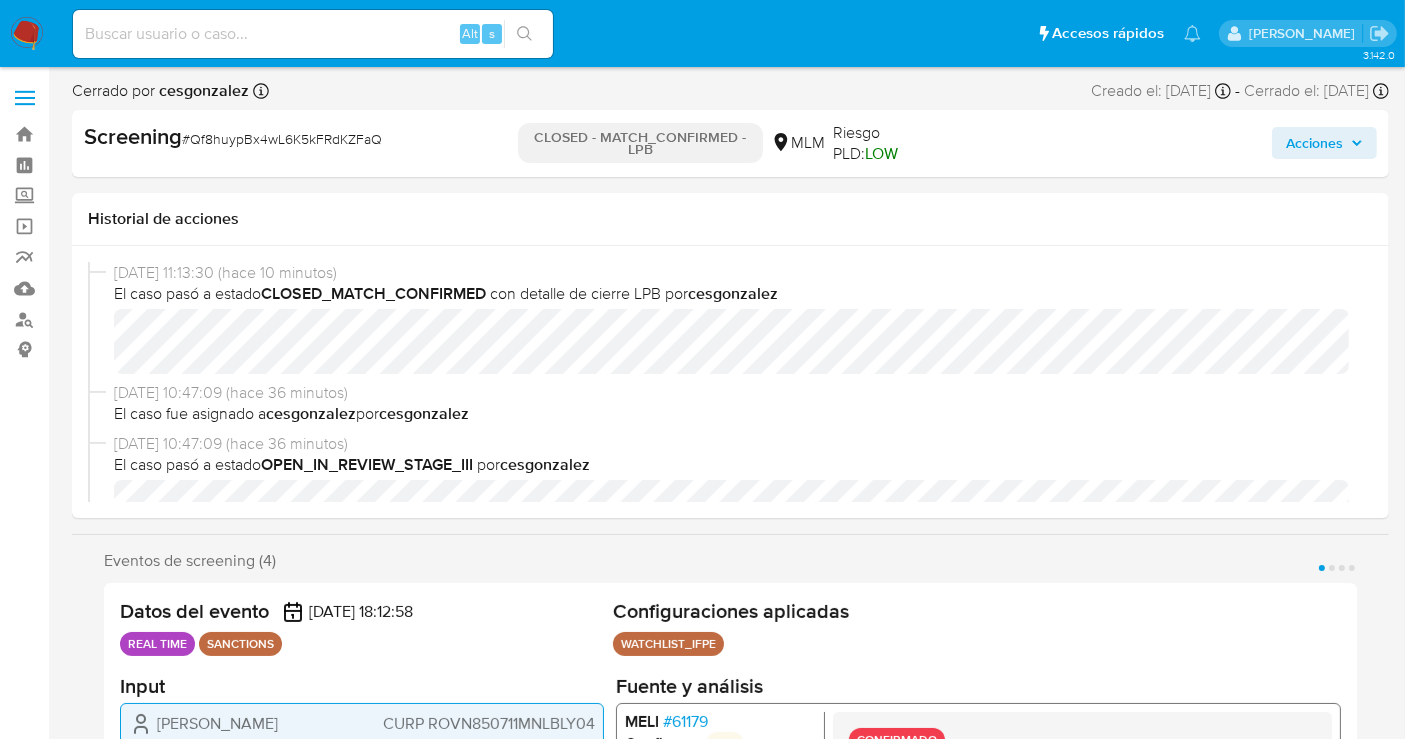 select on "10" 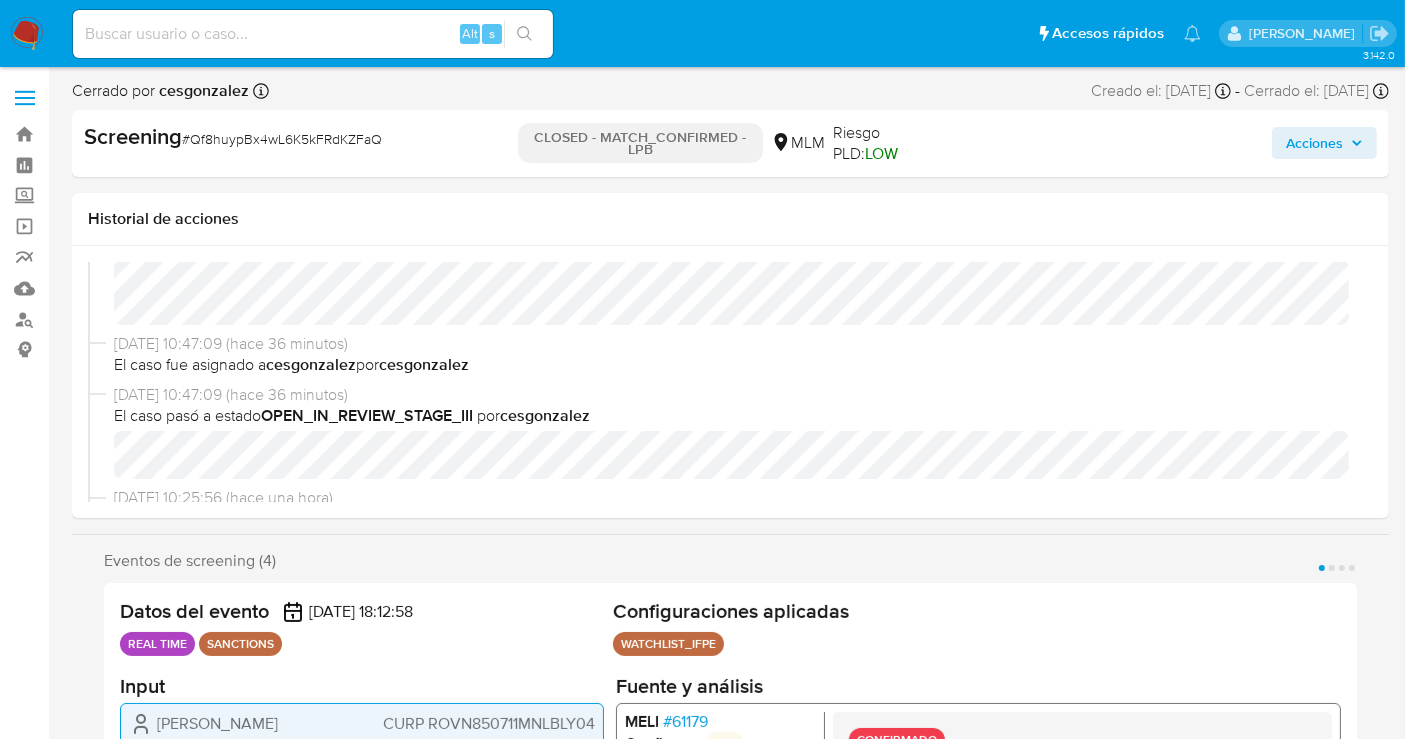 scroll, scrollTop: 0, scrollLeft: 0, axis: both 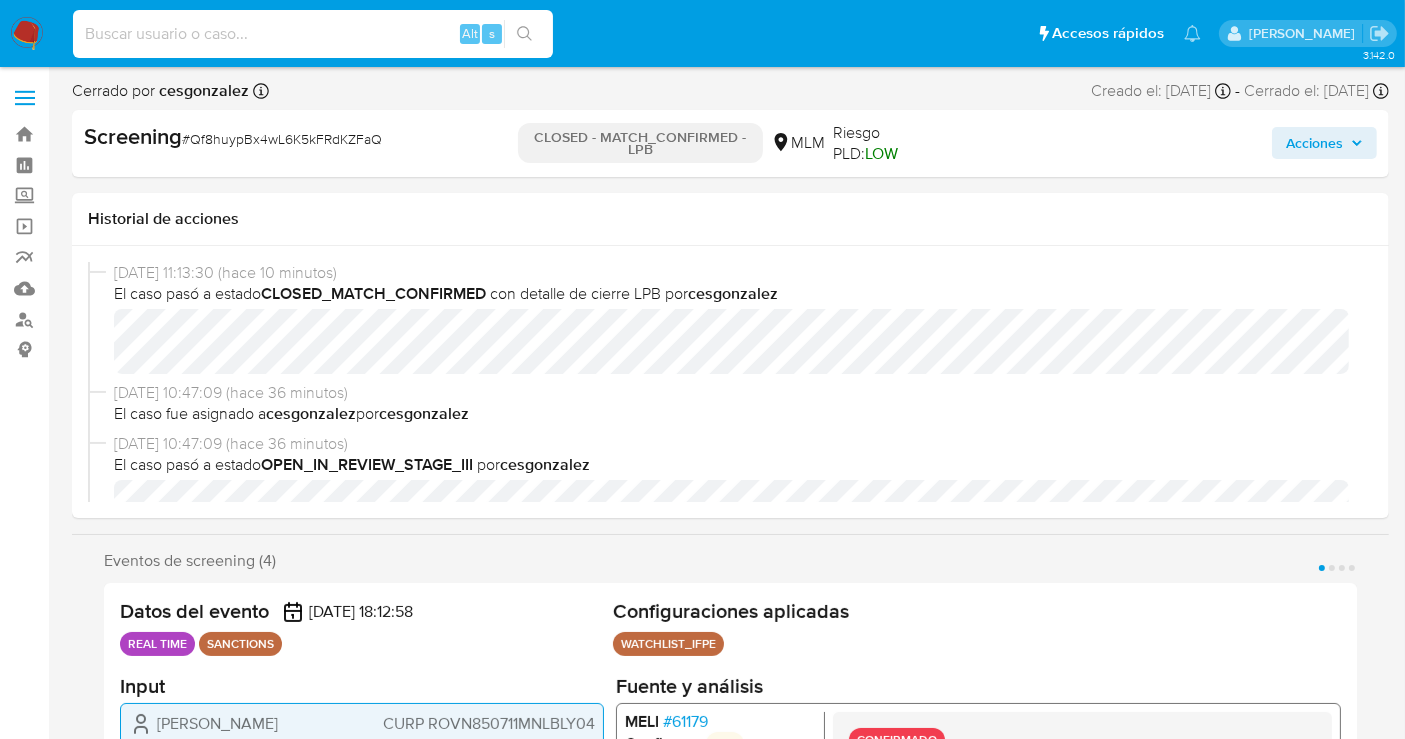 click at bounding box center [313, 34] 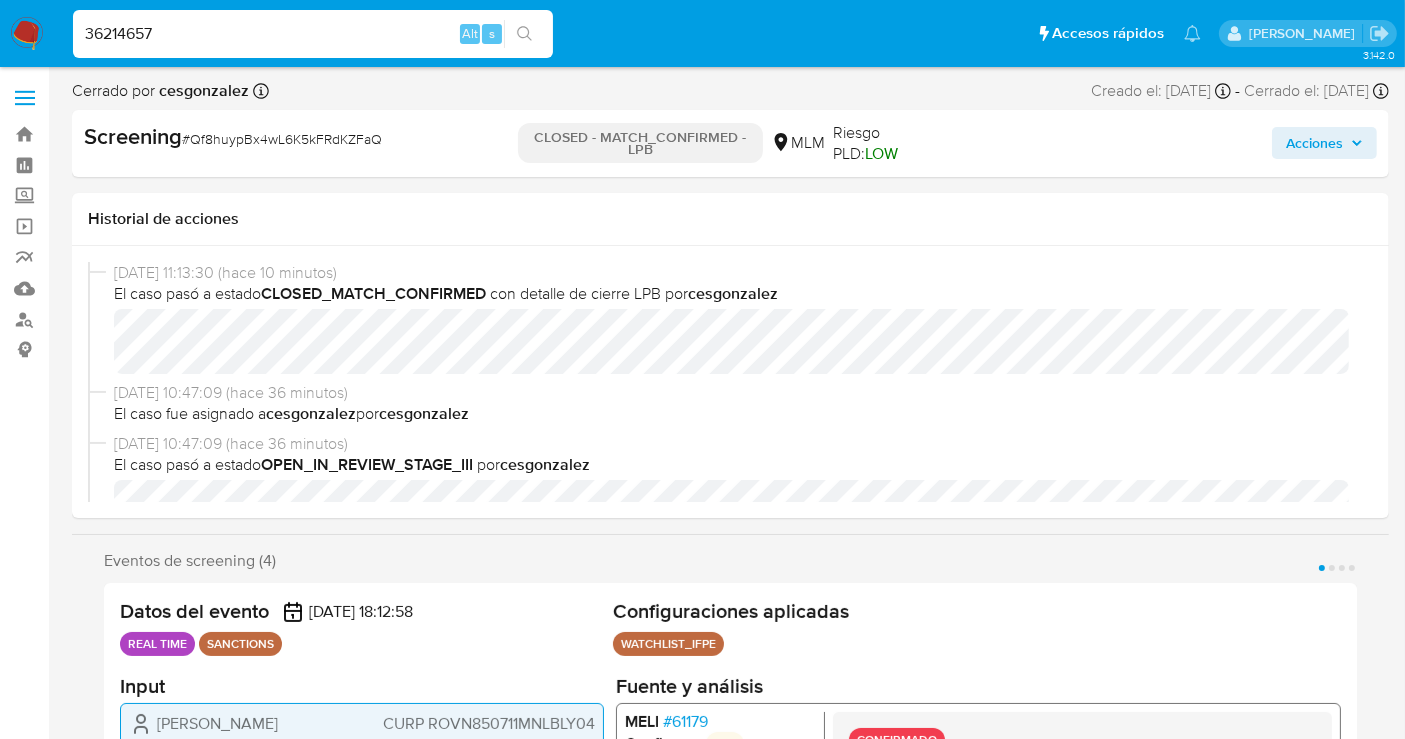 type on "36214657" 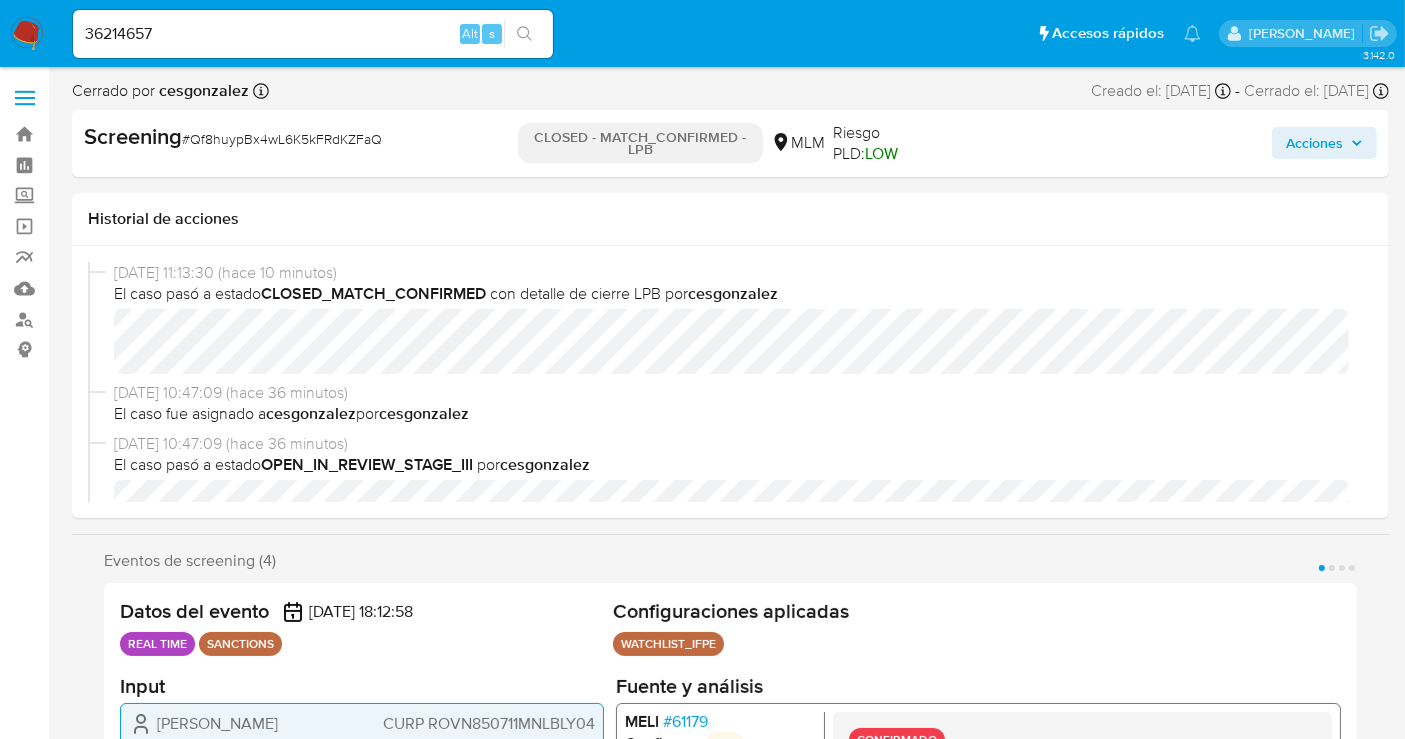 click 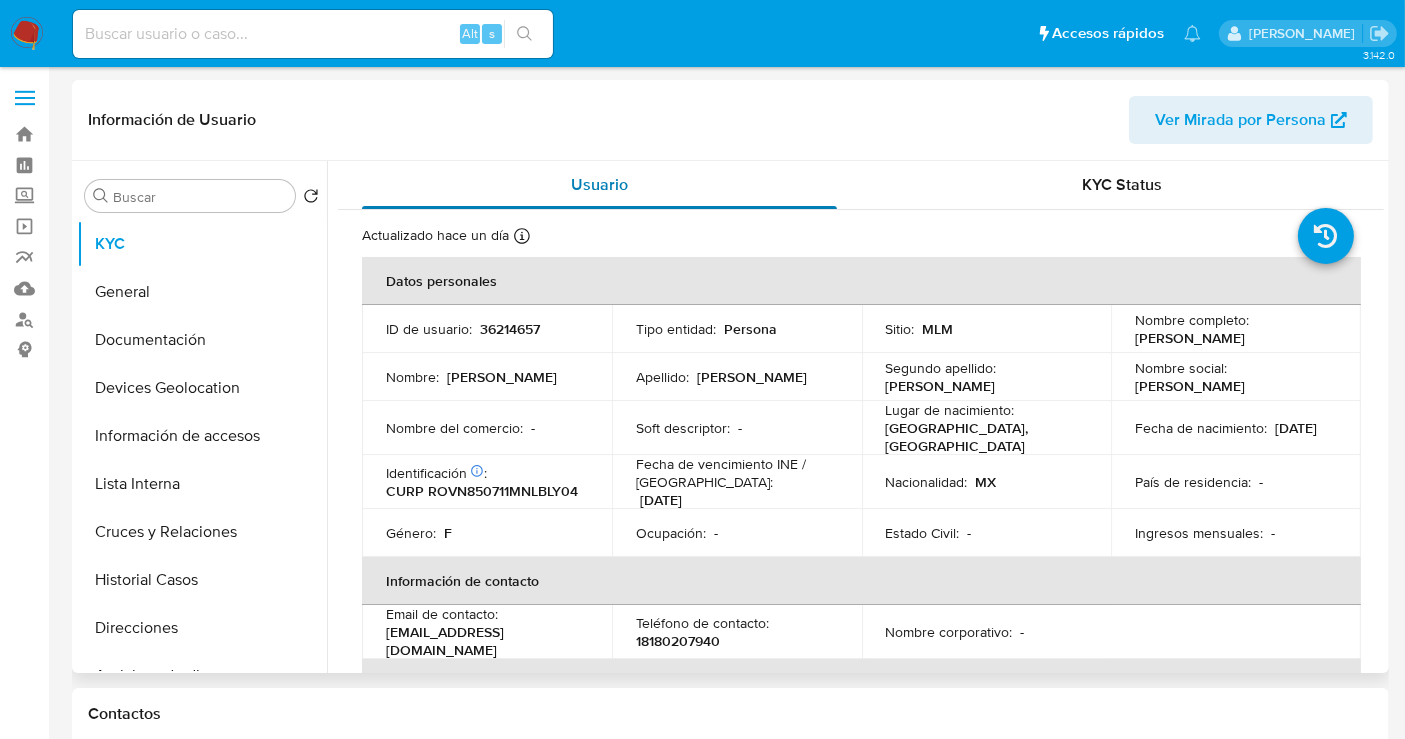 select on "10" 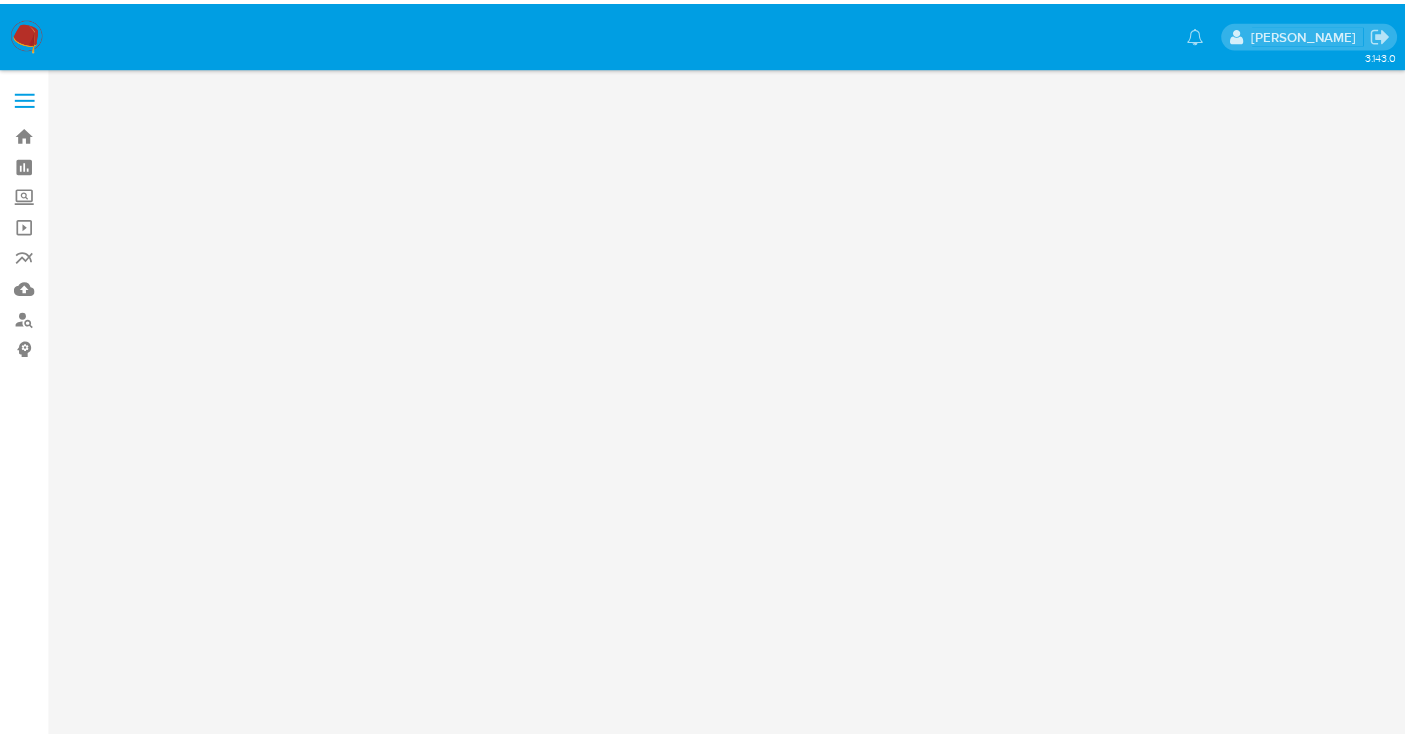 scroll, scrollTop: 0, scrollLeft: 0, axis: both 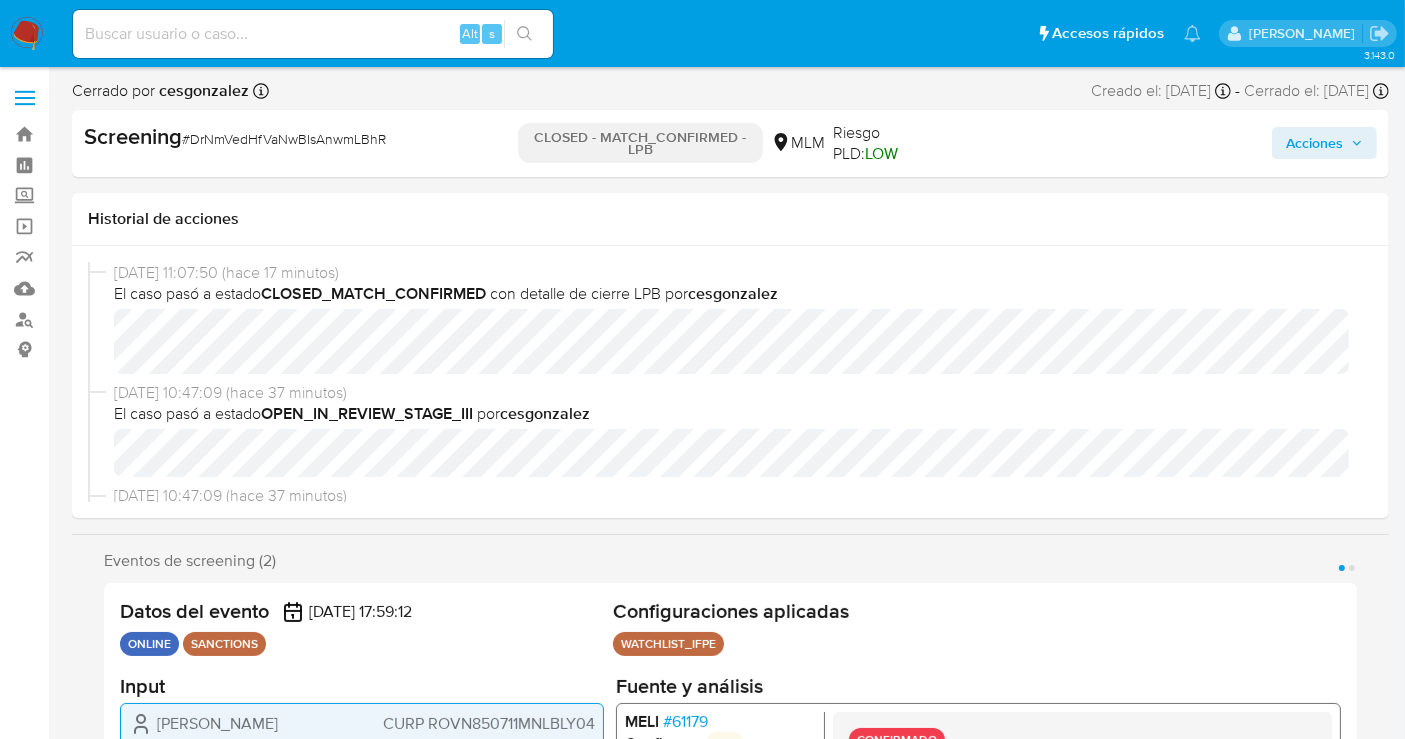 select on "10" 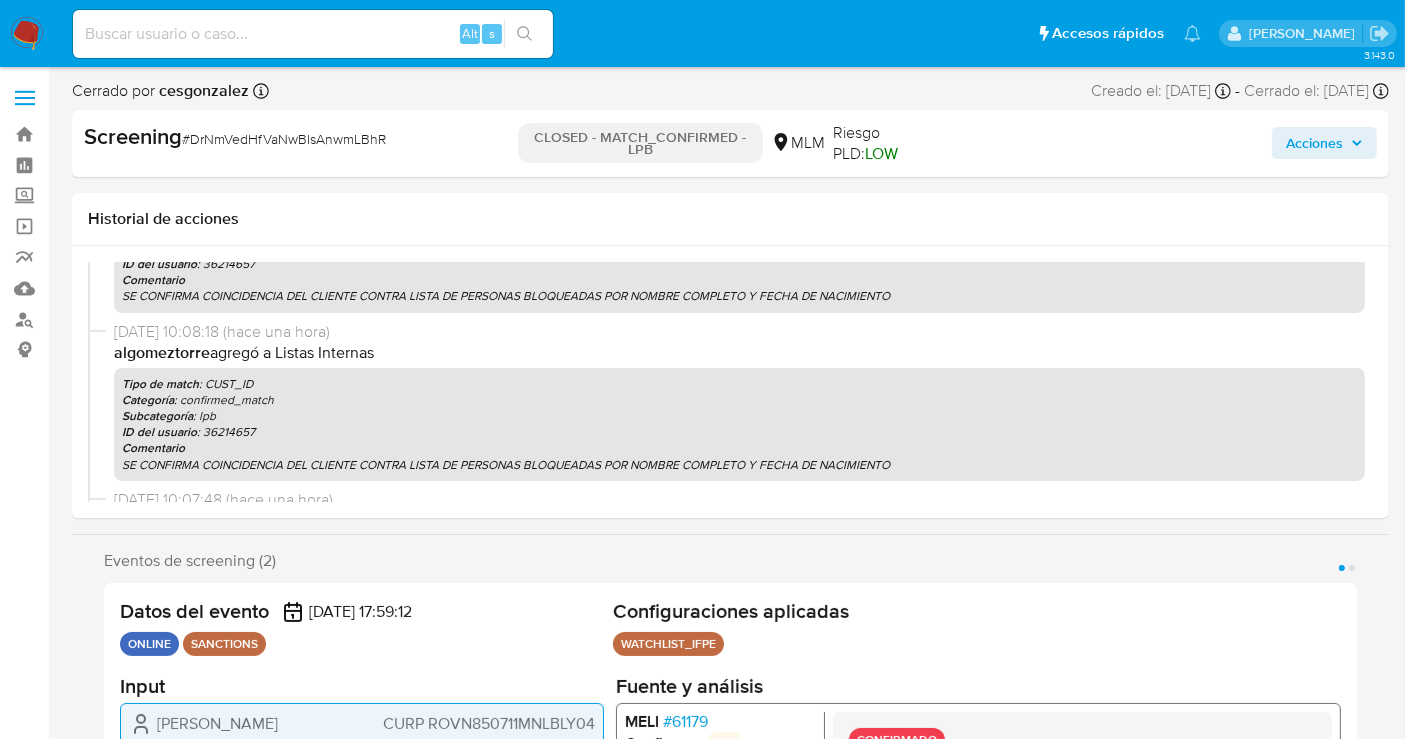 scroll, scrollTop: 555, scrollLeft: 0, axis: vertical 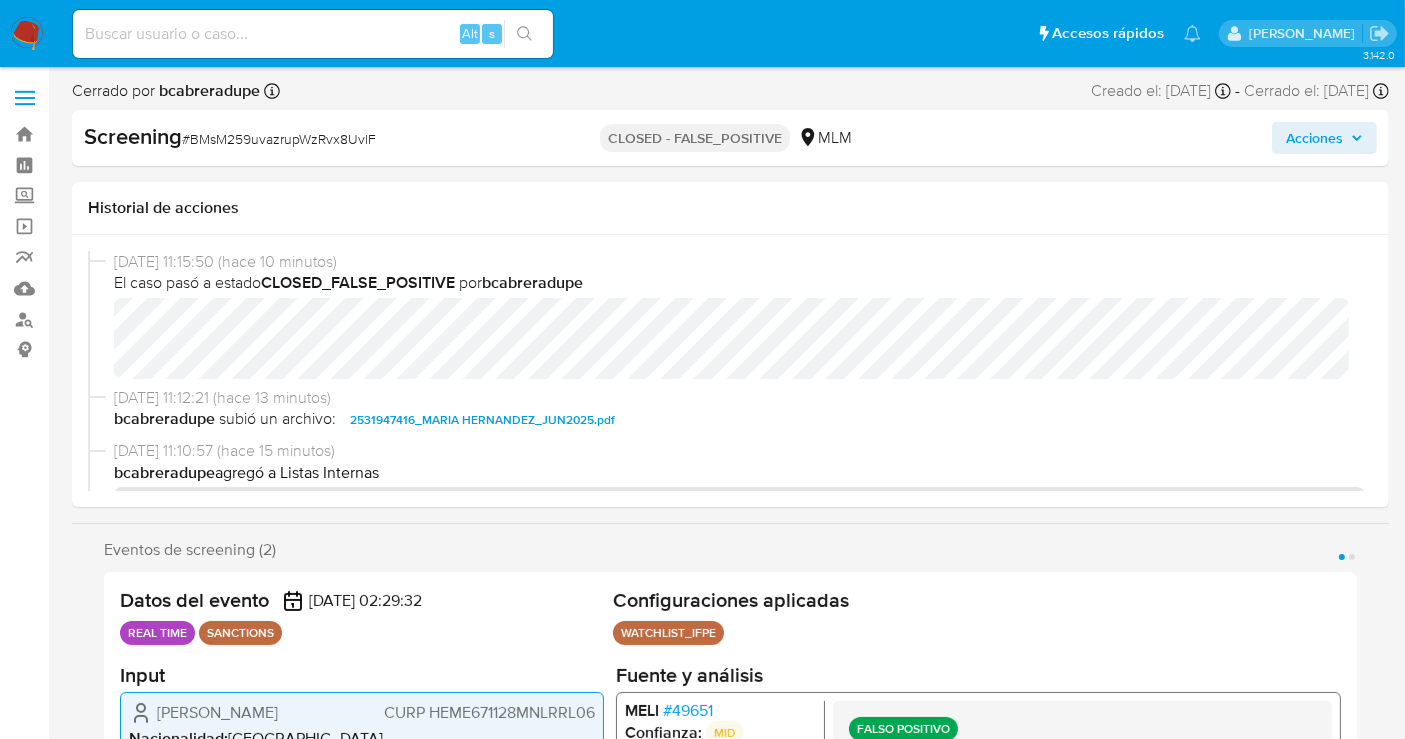 select on "10" 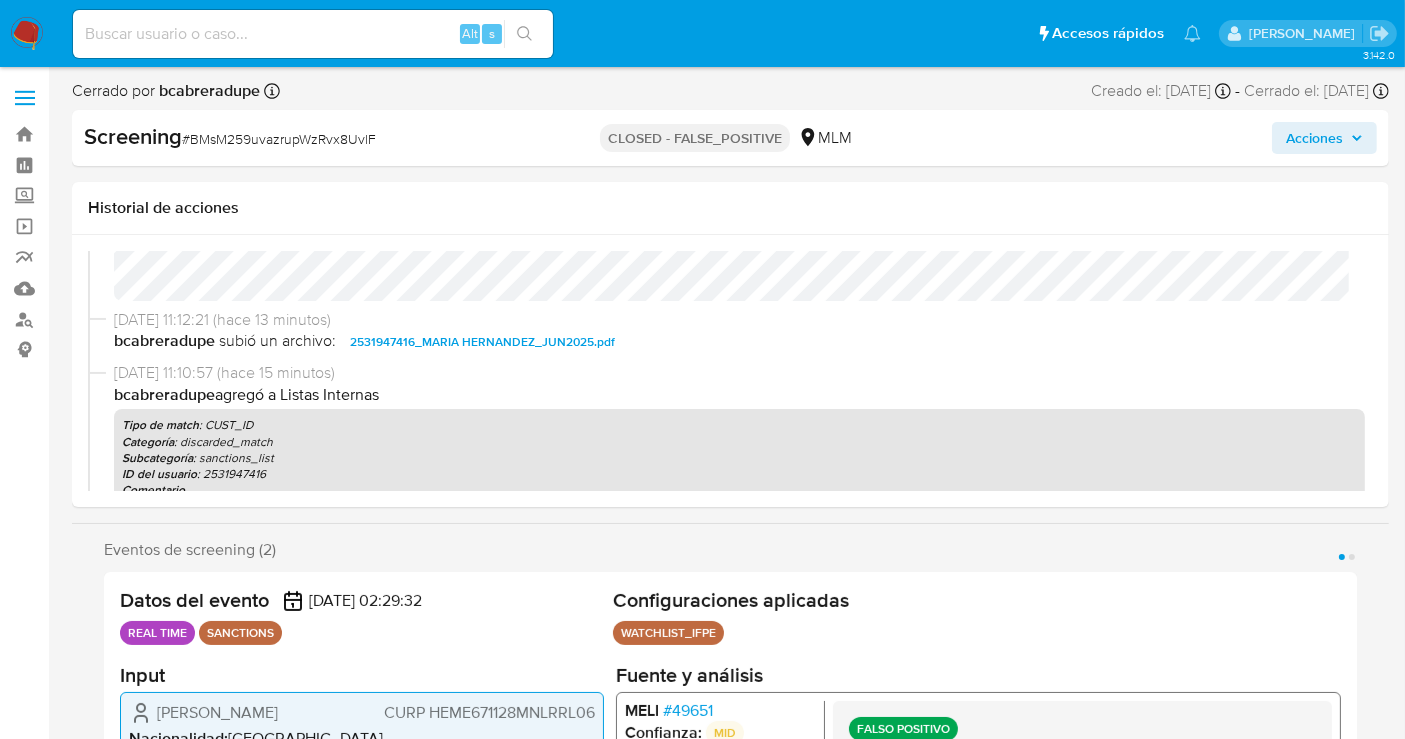 scroll, scrollTop: 111, scrollLeft: 0, axis: vertical 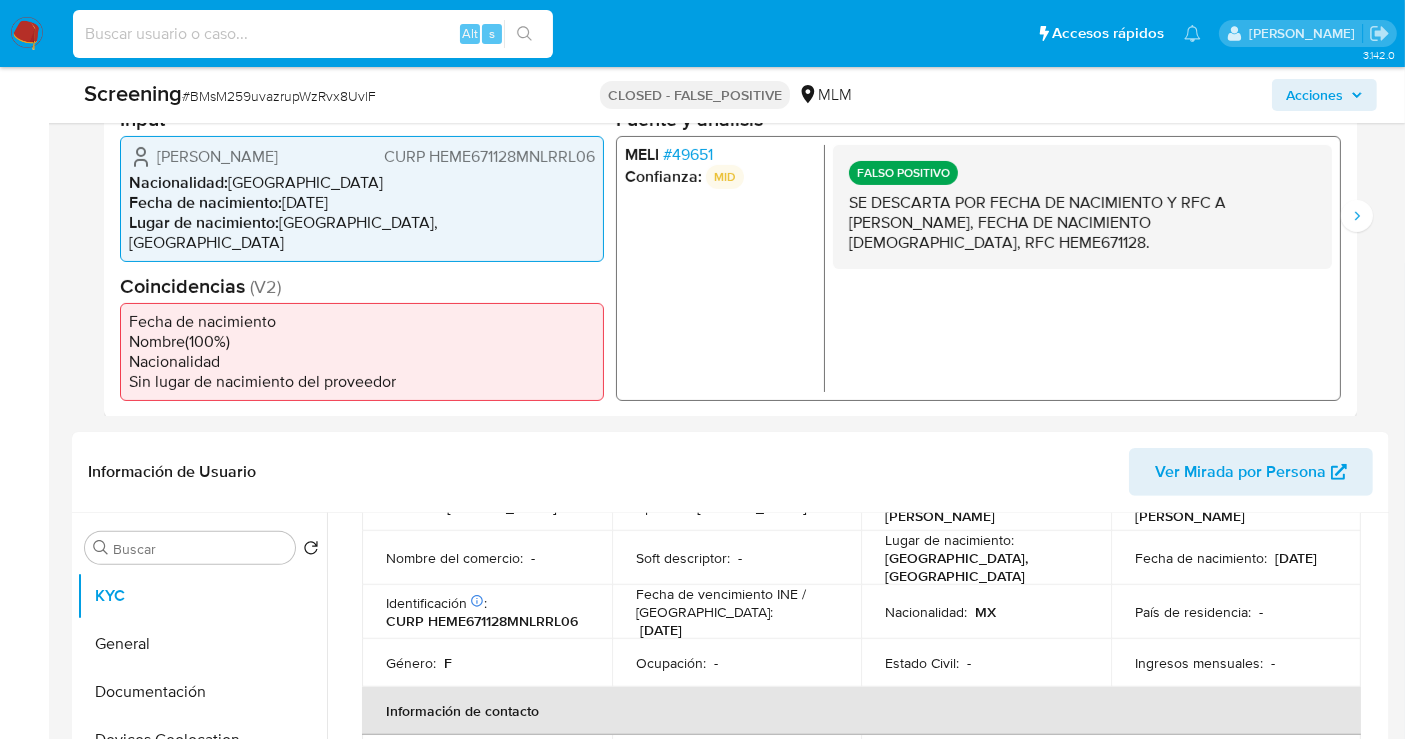 click at bounding box center [313, 34] 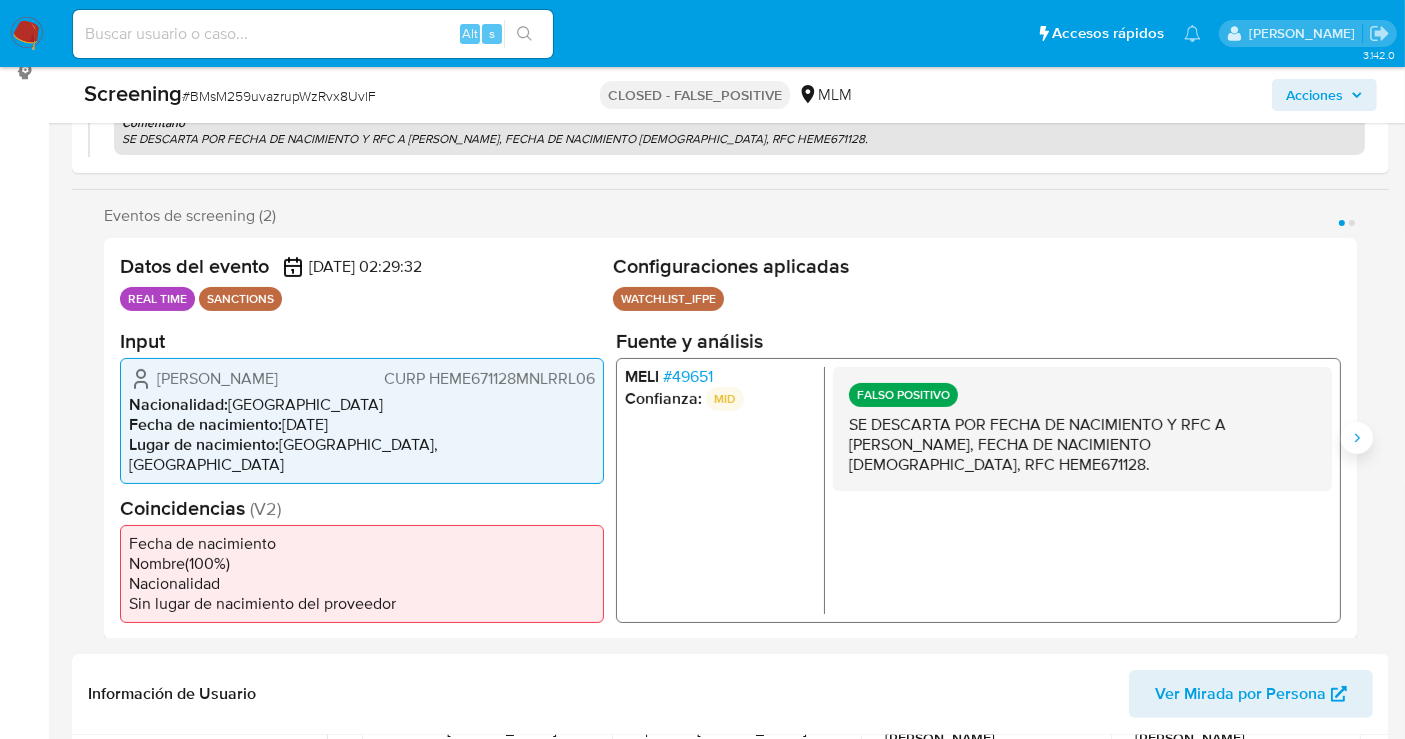click 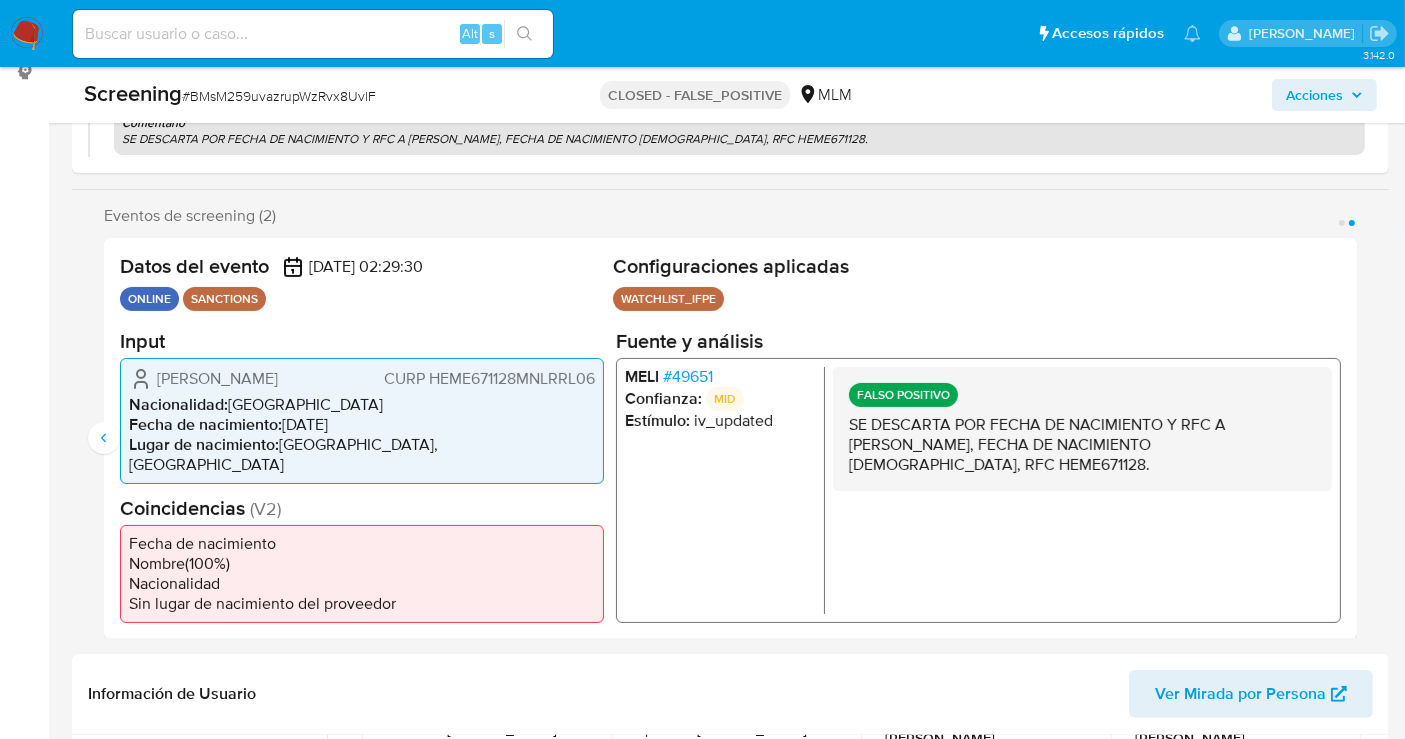 click at bounding box center [313, 34] 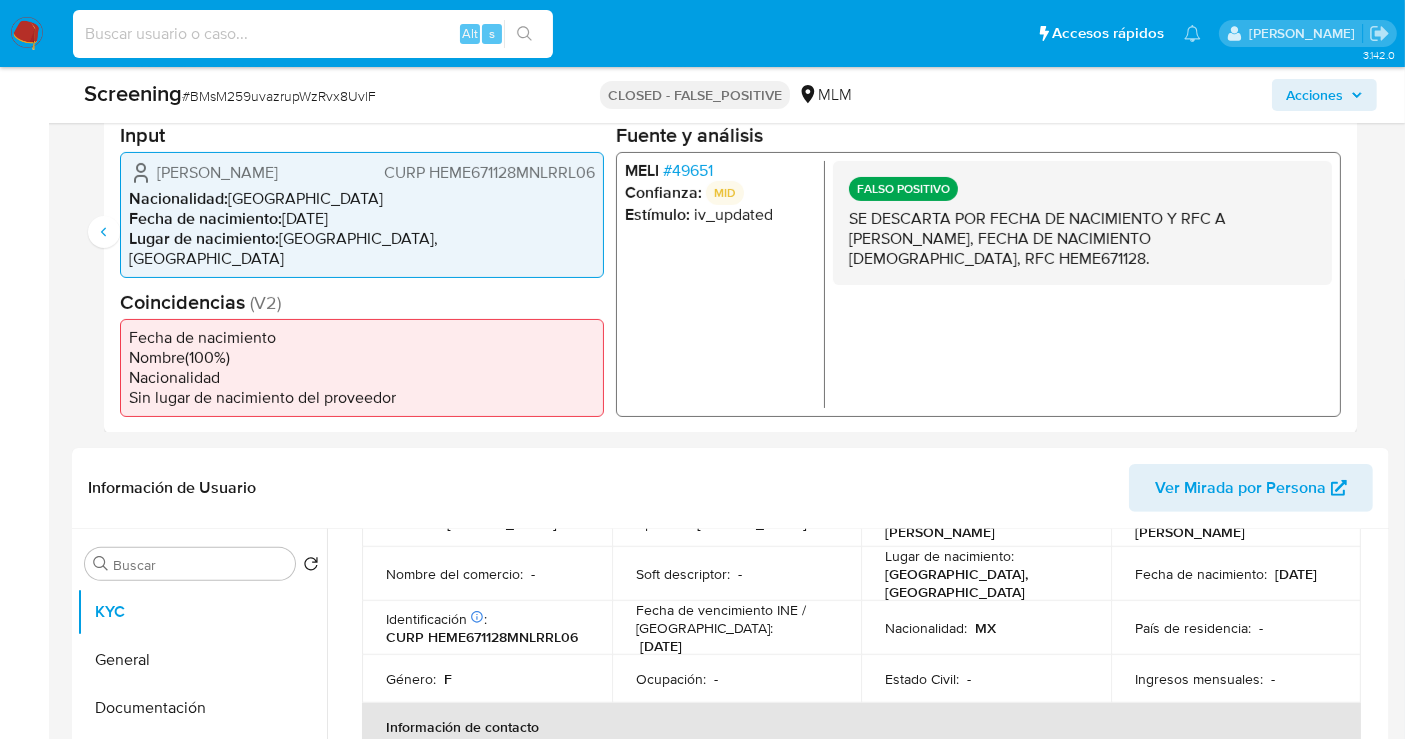 scroll, scrollTop: 834, scrollLeft: 0, axis: vertical 